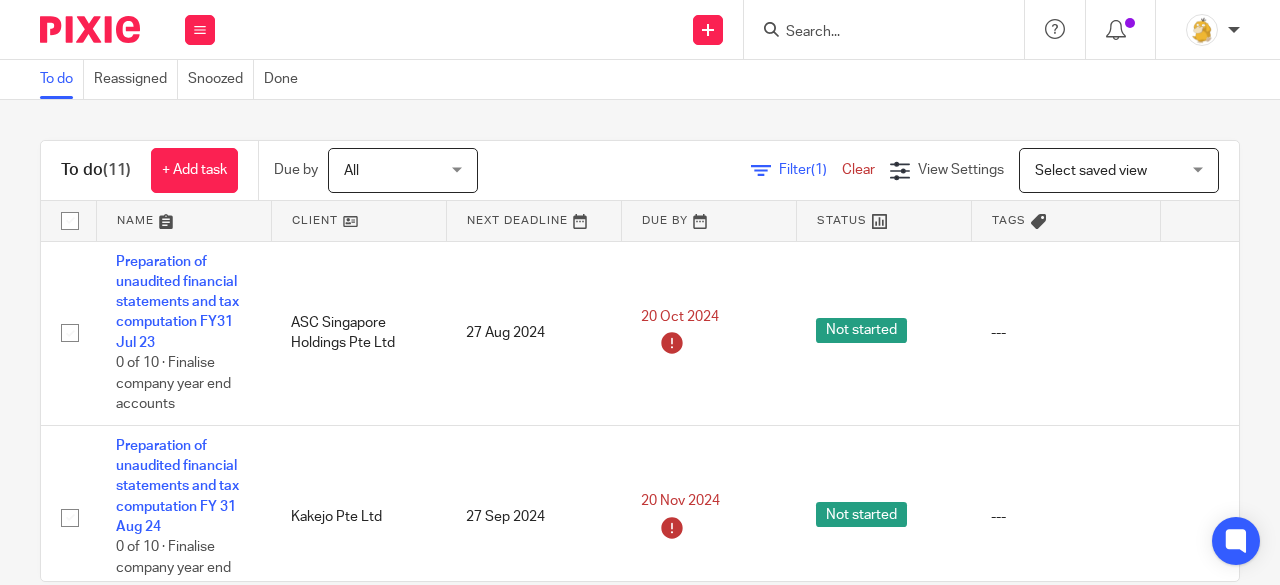 scroll, scrollTop: 0, scrollLeft: 0, axis: both 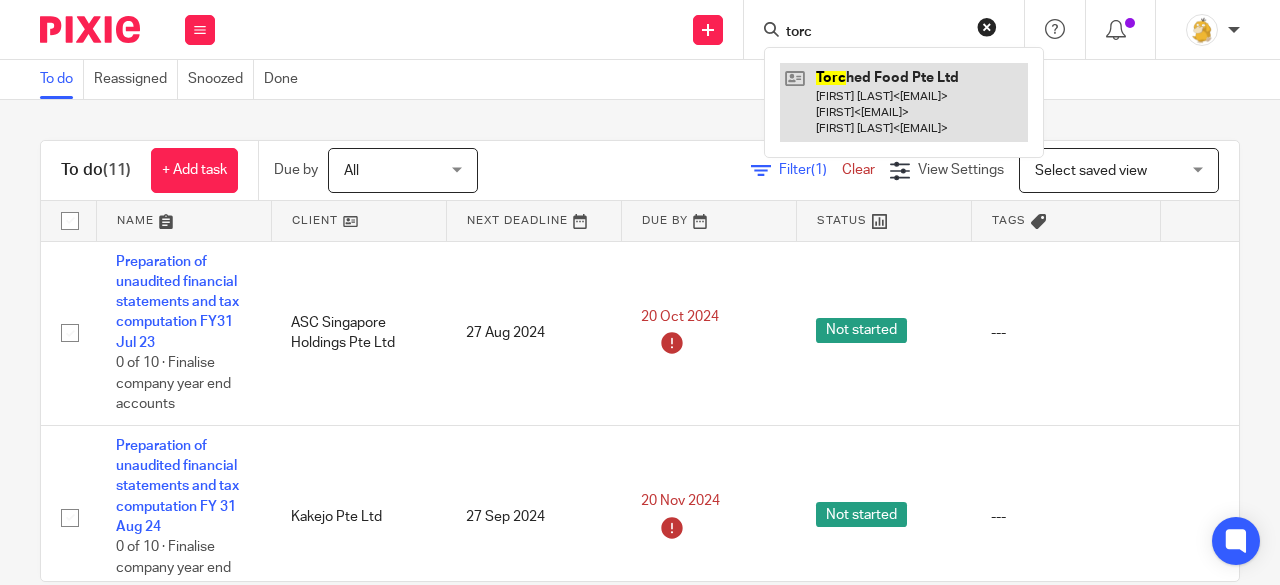 type on "torc" 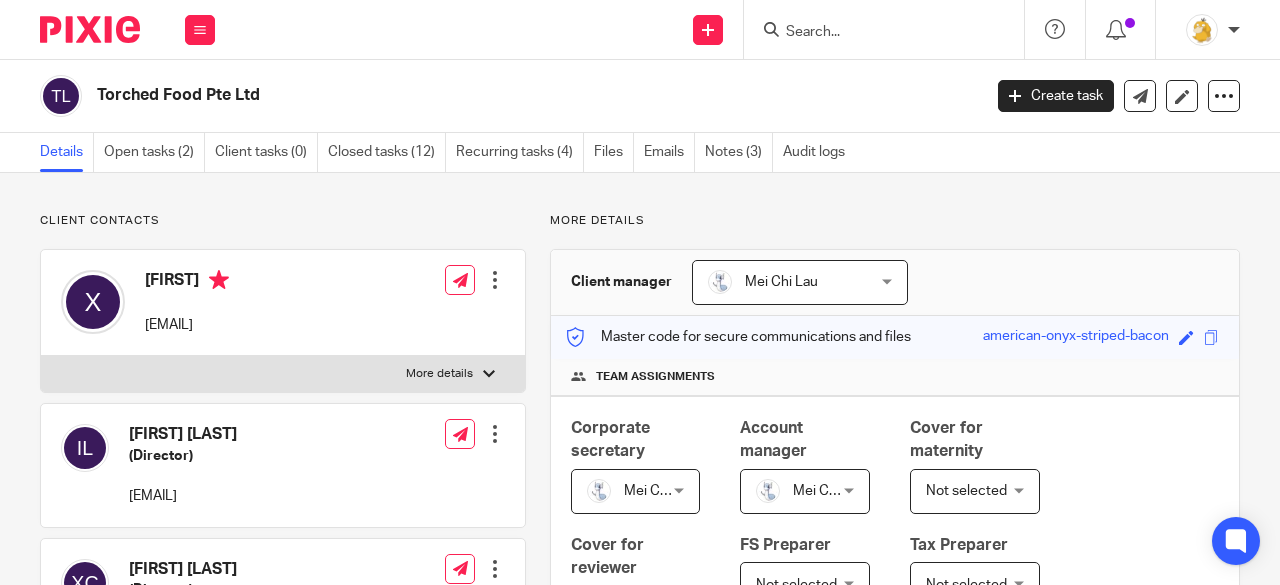 scroll, scrollTop: 0, scrollLeft: 0, axis: both 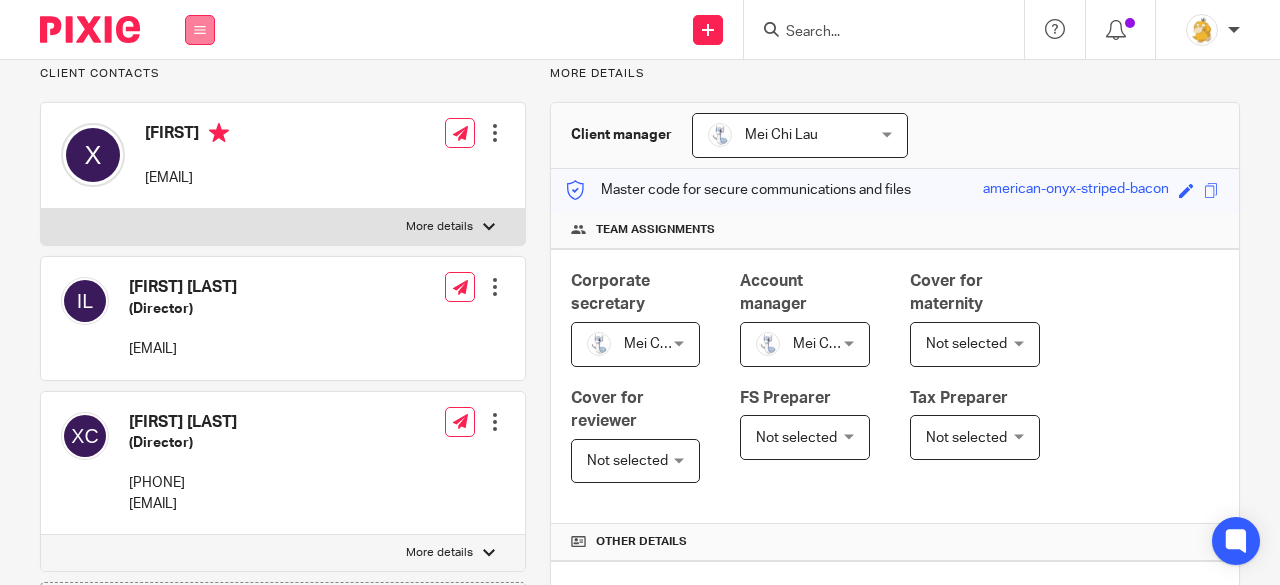 click at bounding box center [200, 30] 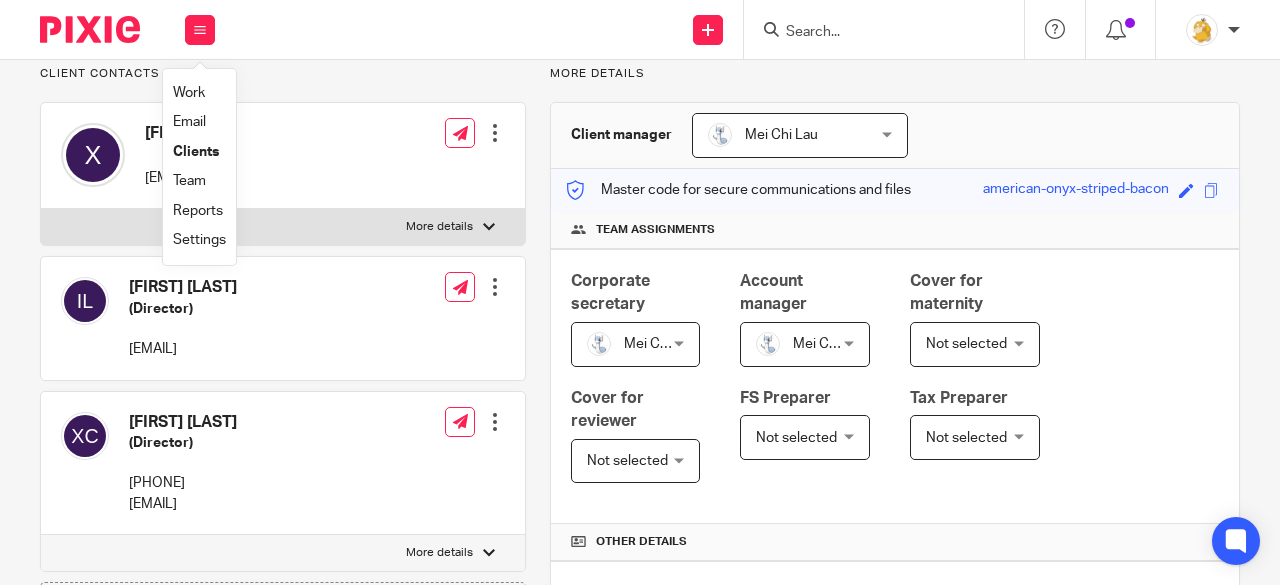 click on "Settings" at bounding box center (199, 240) 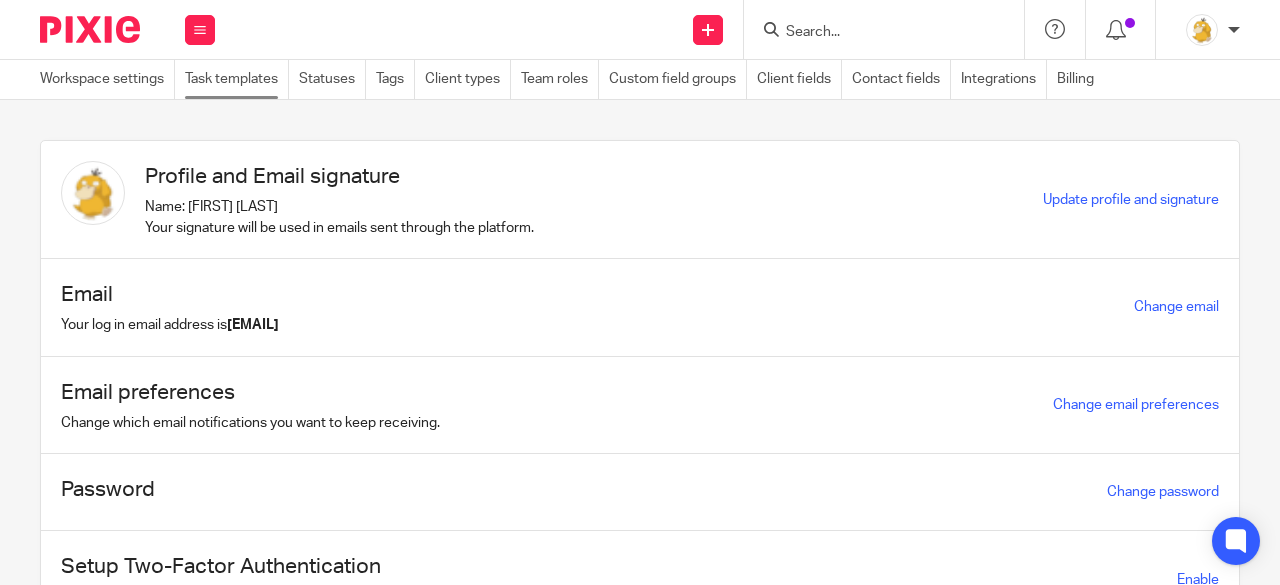 scroll, scrollTop: 0, scrollLeft: 0, axis: both 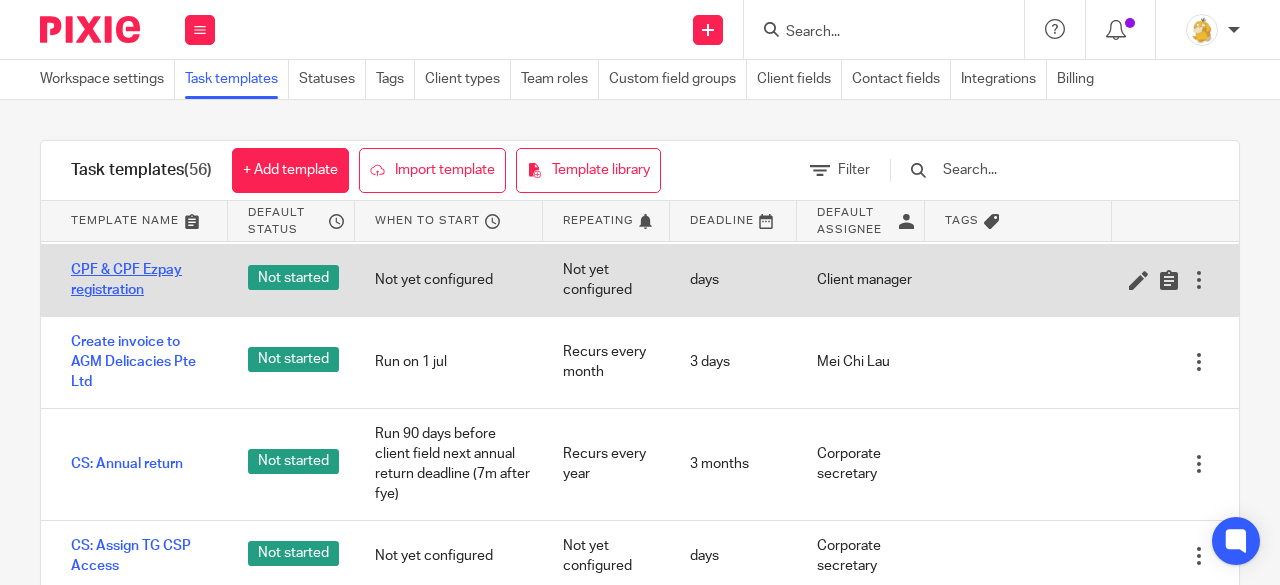 click on "CPF & CPF Ezpay registration" at bounding box center [139, 280] 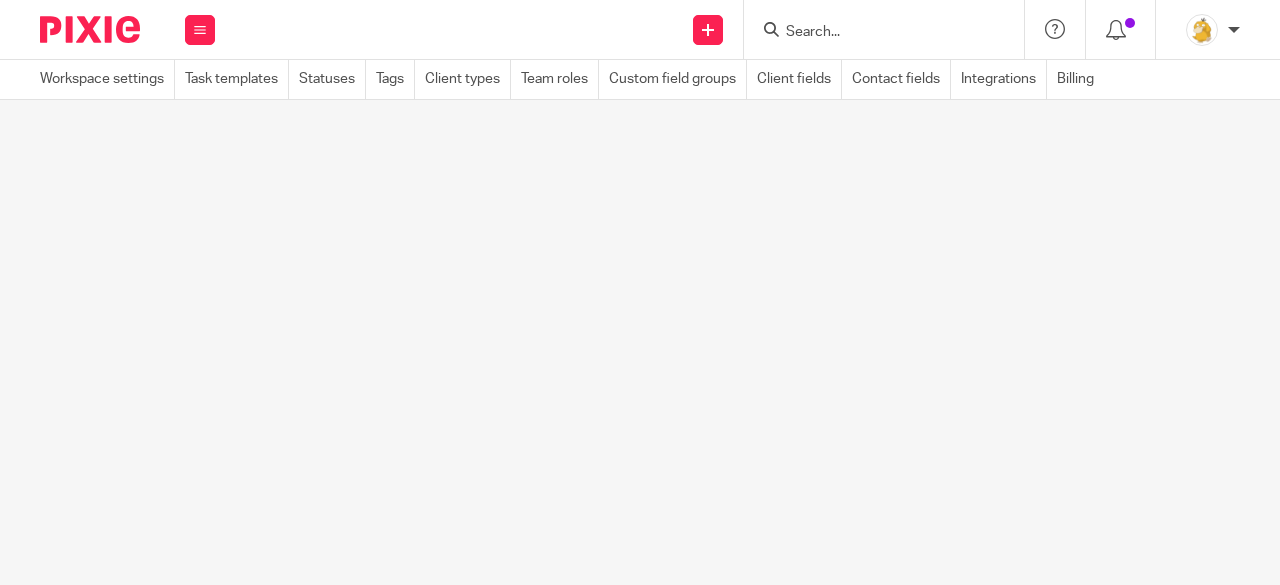 scroll, scrollTop: 0, scrollLeft: 0, axis: both 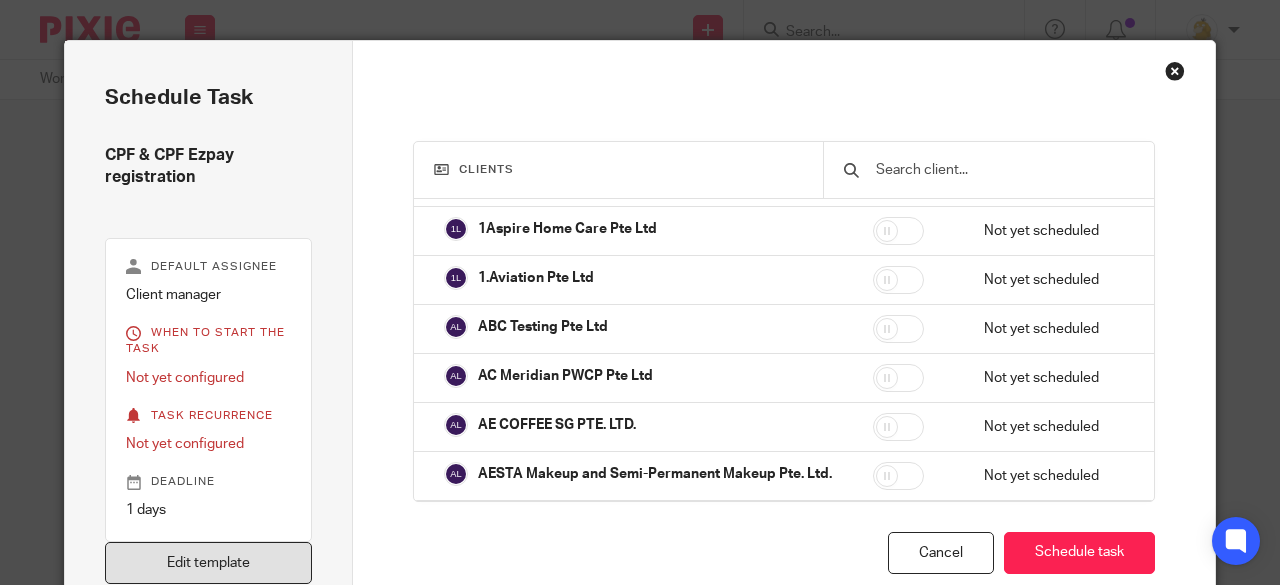 click on "Edit template" at bounding box center (208, 563) 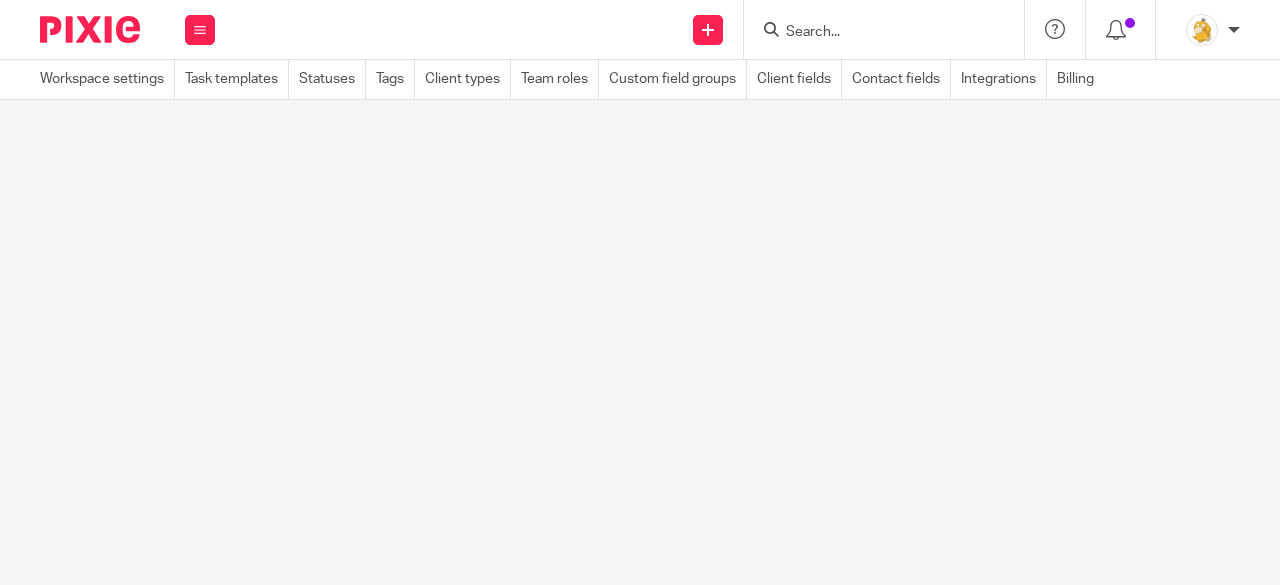 scroll, scrollTop: 0, scrollLeft: 0, axis: both 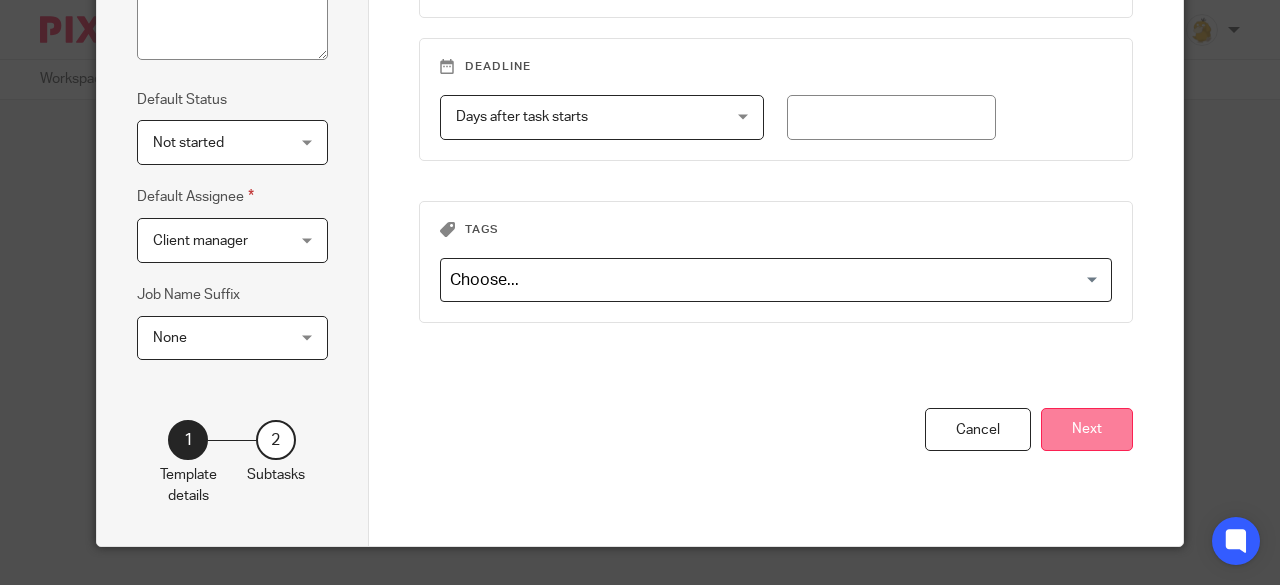 click on "Next" at bounding box center (1087, 429) 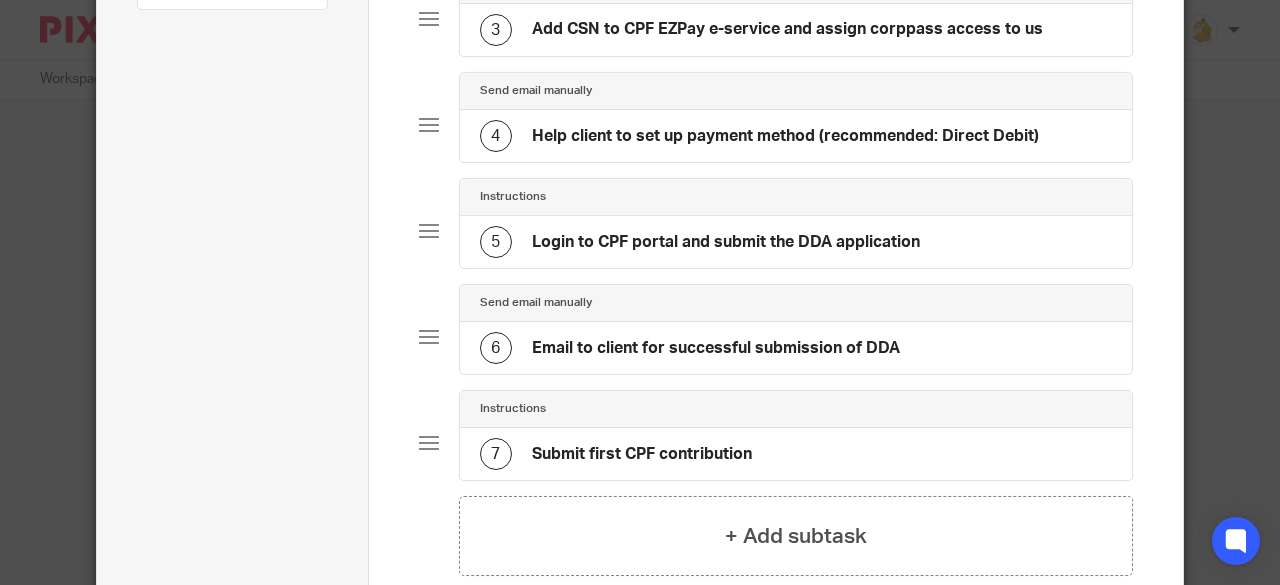 click on "Login to CPF portal and submit the DDA application" 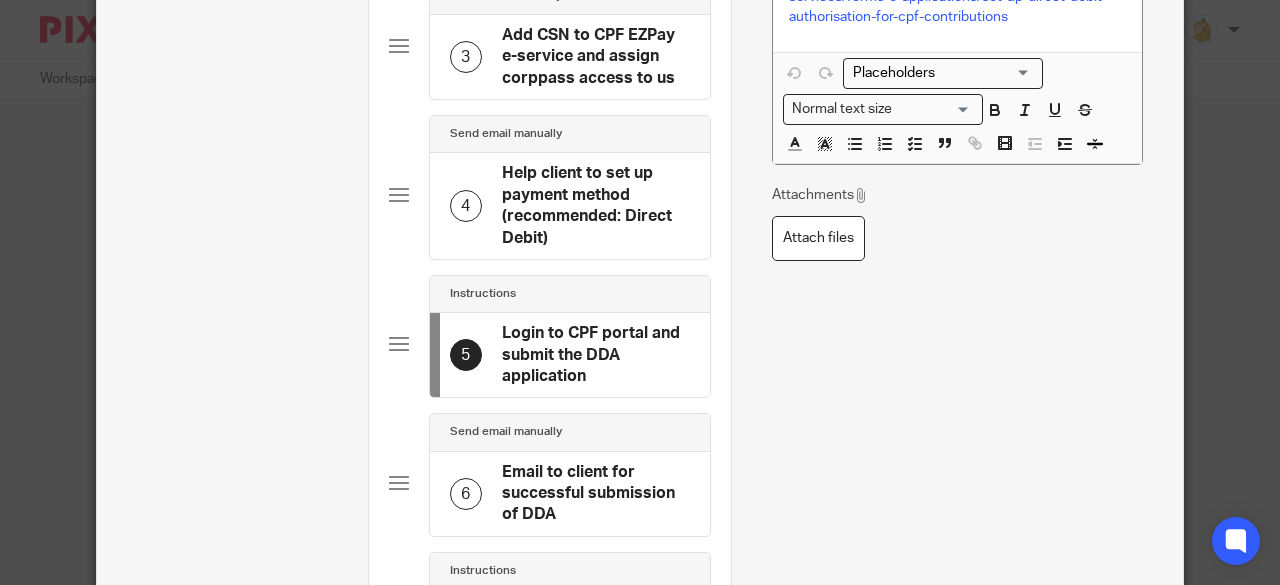 scroll, scrollTop: 300, scrollLeft: 0, axis: vertical 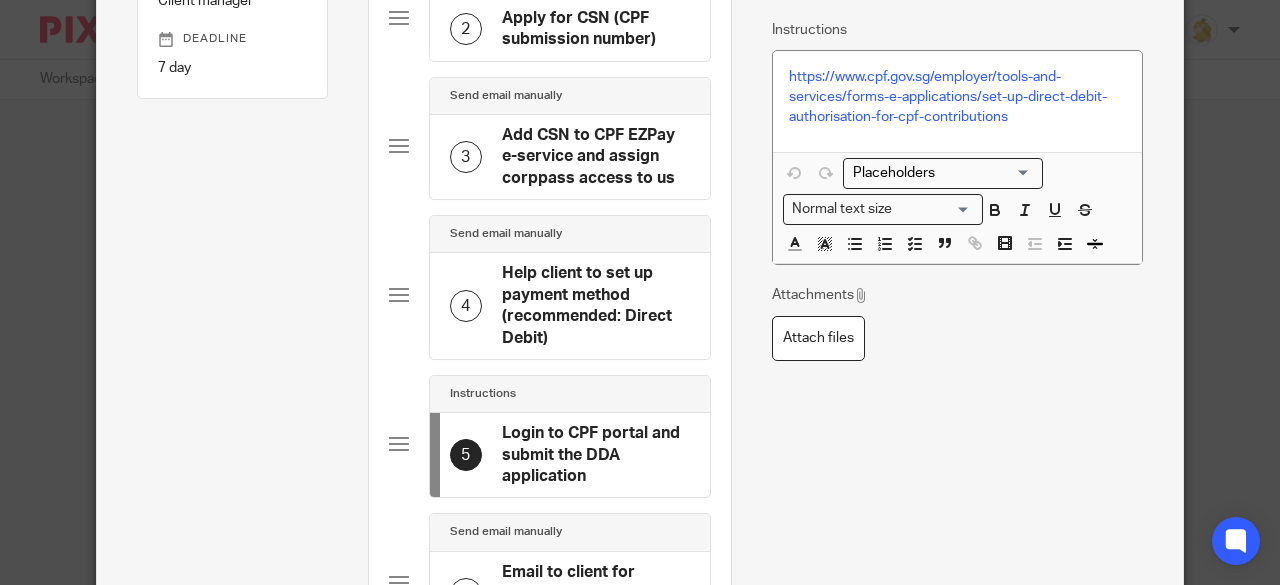click on "Help client to set up payment method (recommended: Direct Debit)" 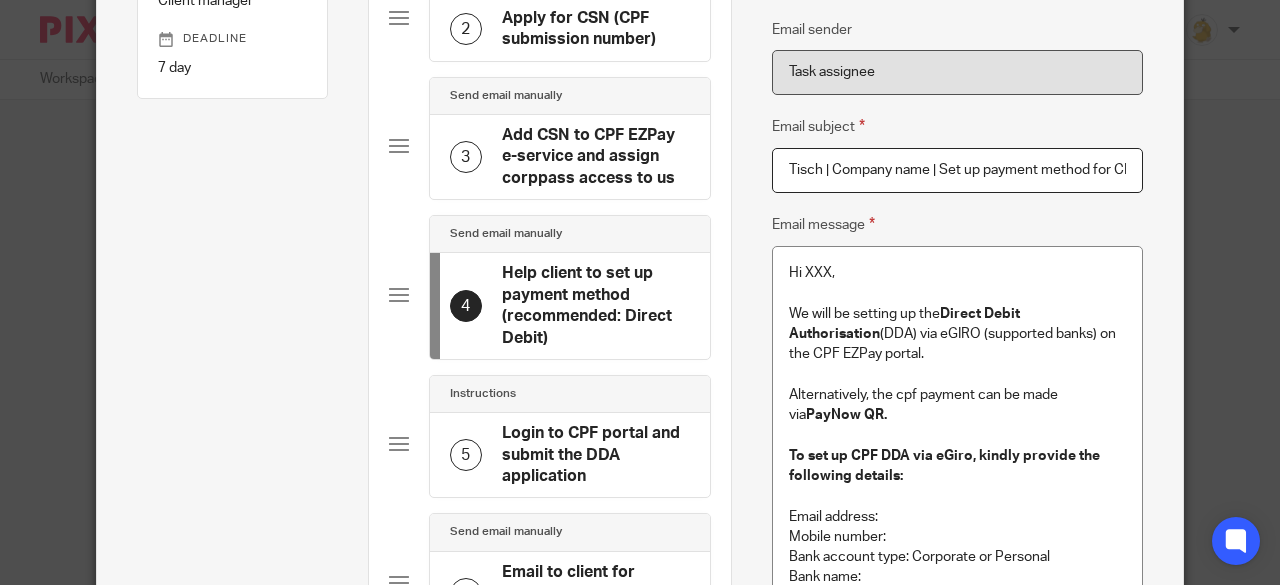 scroll, scrollTop: 0, scrollLeft: 0, axis: both 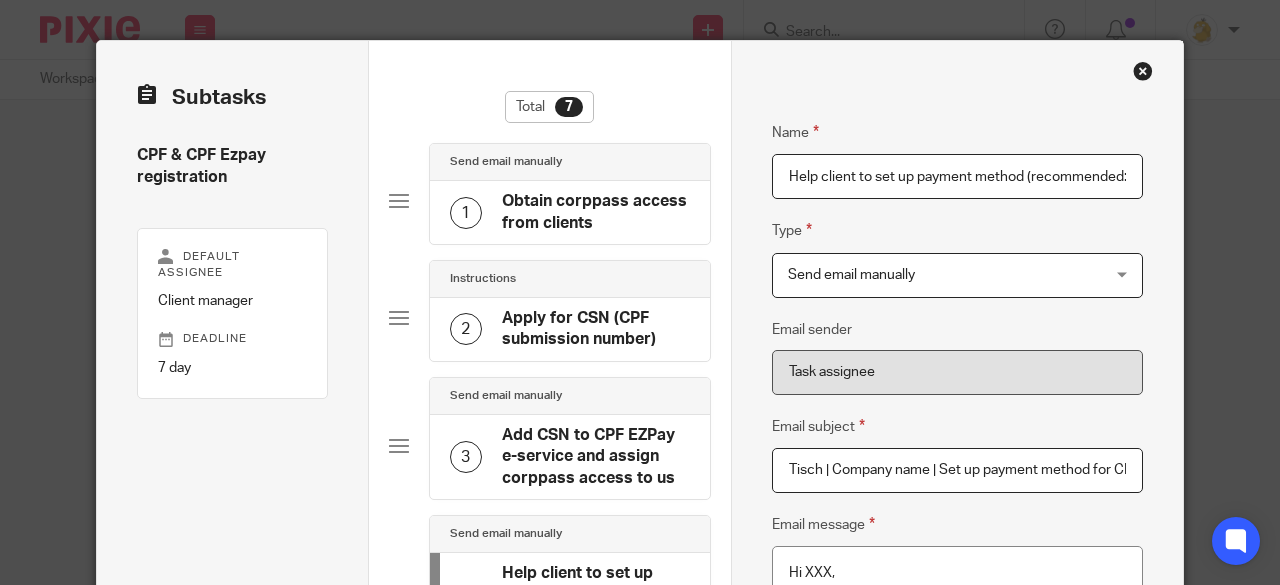 click at bounding box center (1143, 71) 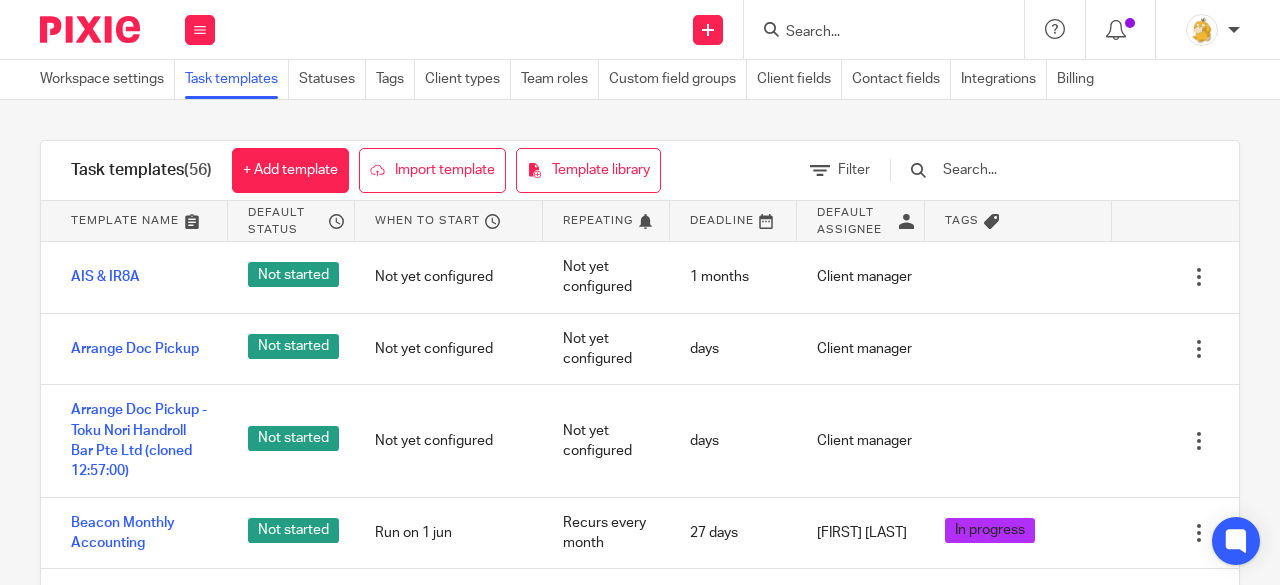 scroll, scrollTop: 0, scrollLeft: 0, axis: both 